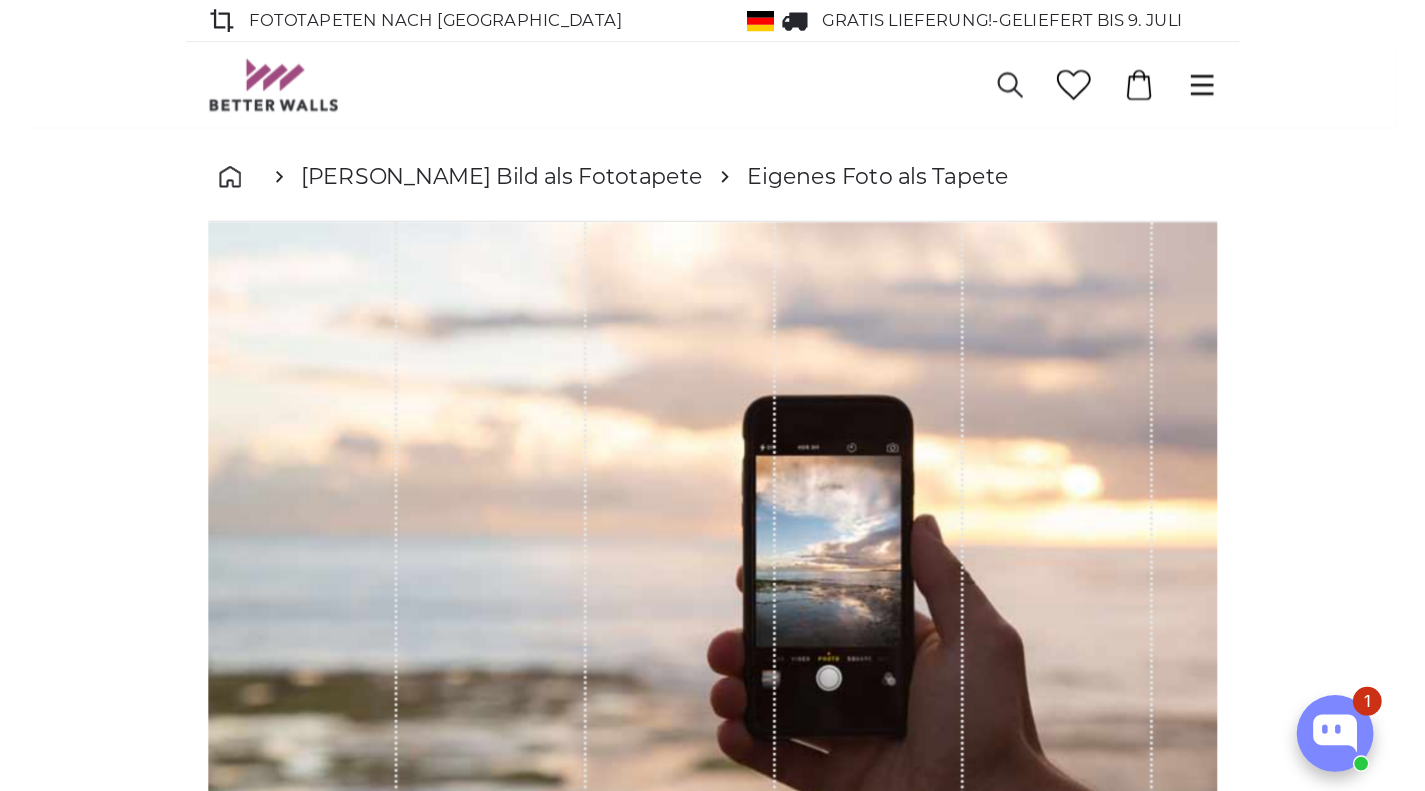 scroll, scrollTop: 0, scrollLeft: 0, axis: both 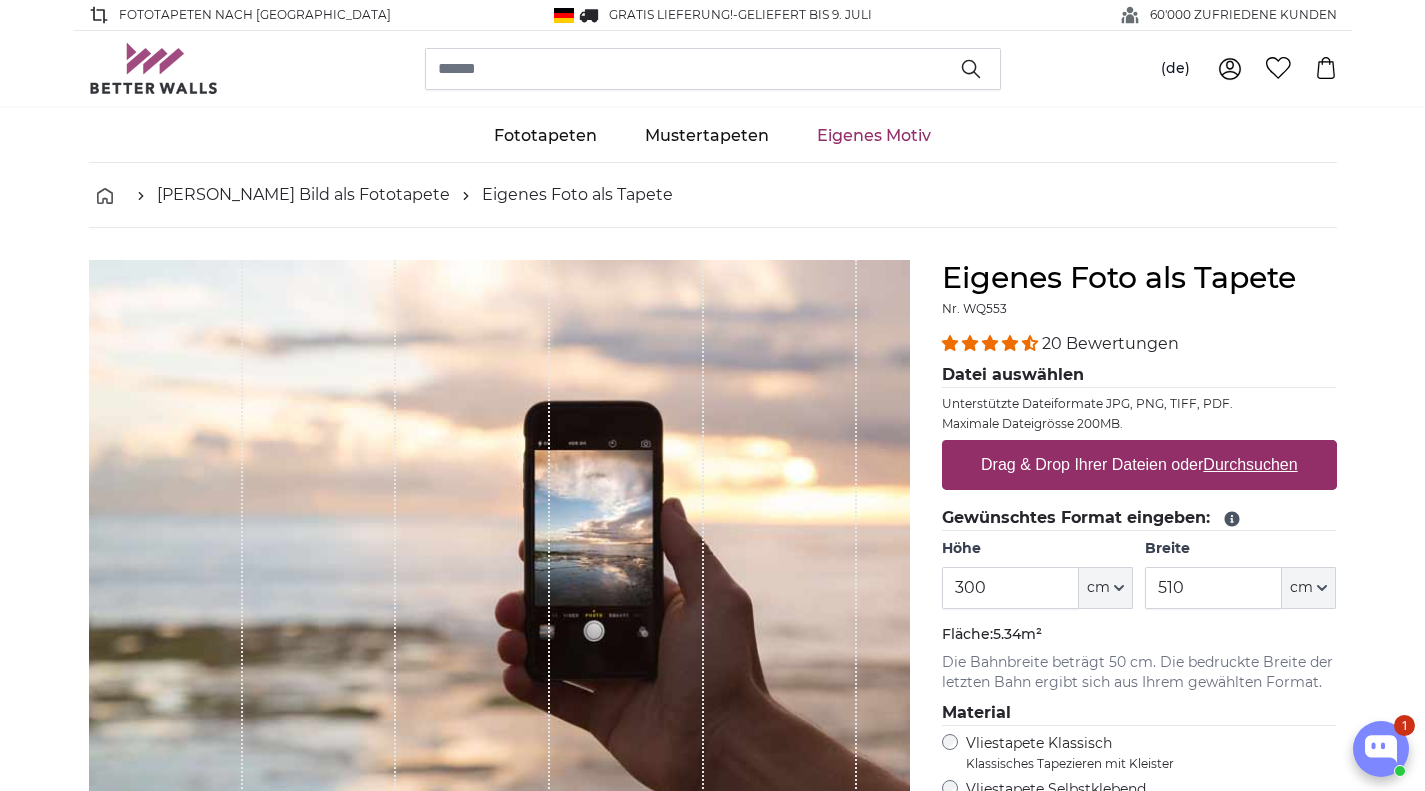 click on "Drag & Drop Ihrer Dateien oder  Durchsuchen" at bounding box center (1139, 465) 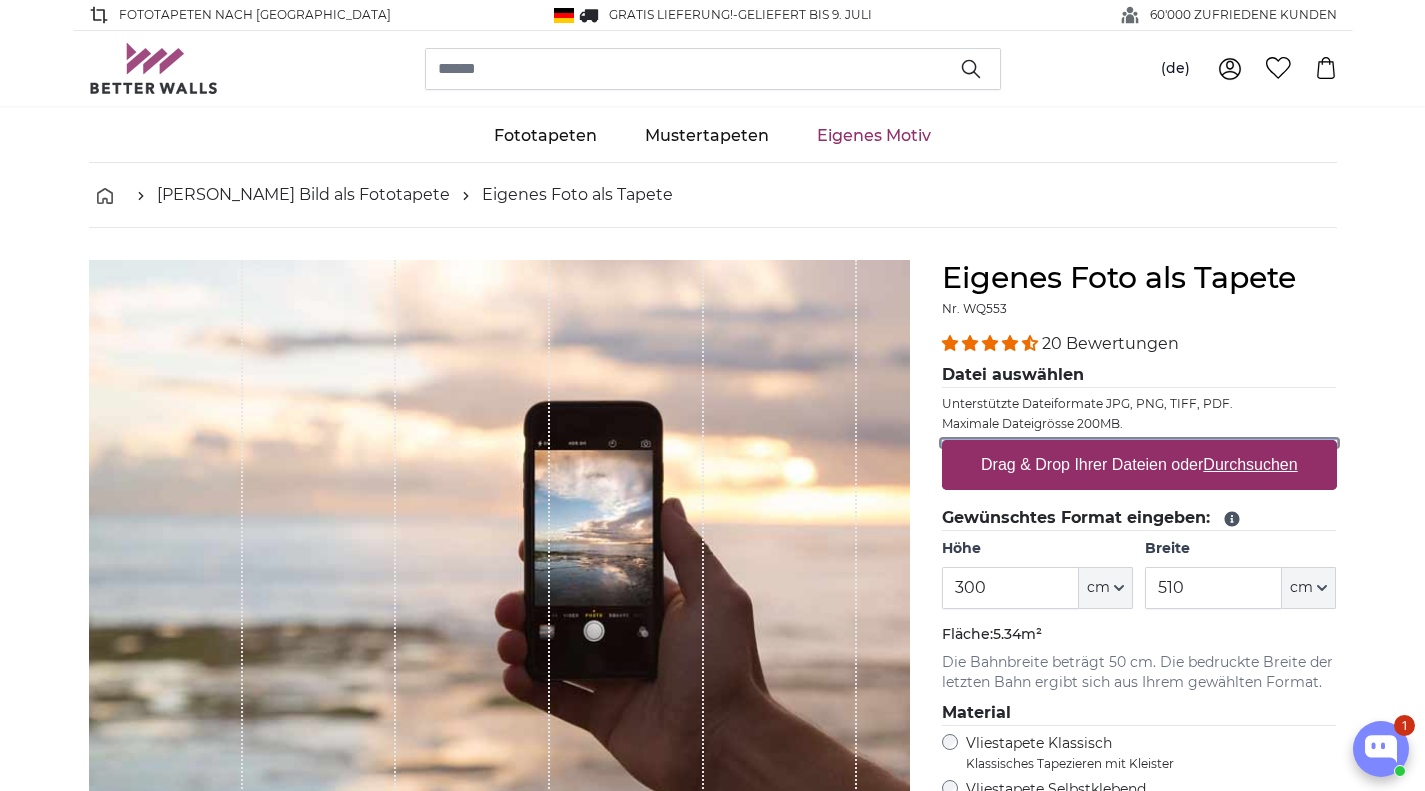 click on "Drag & Drop Ihrer Dateien oder  Durchsuchen" at bounding box center [1139, 443] 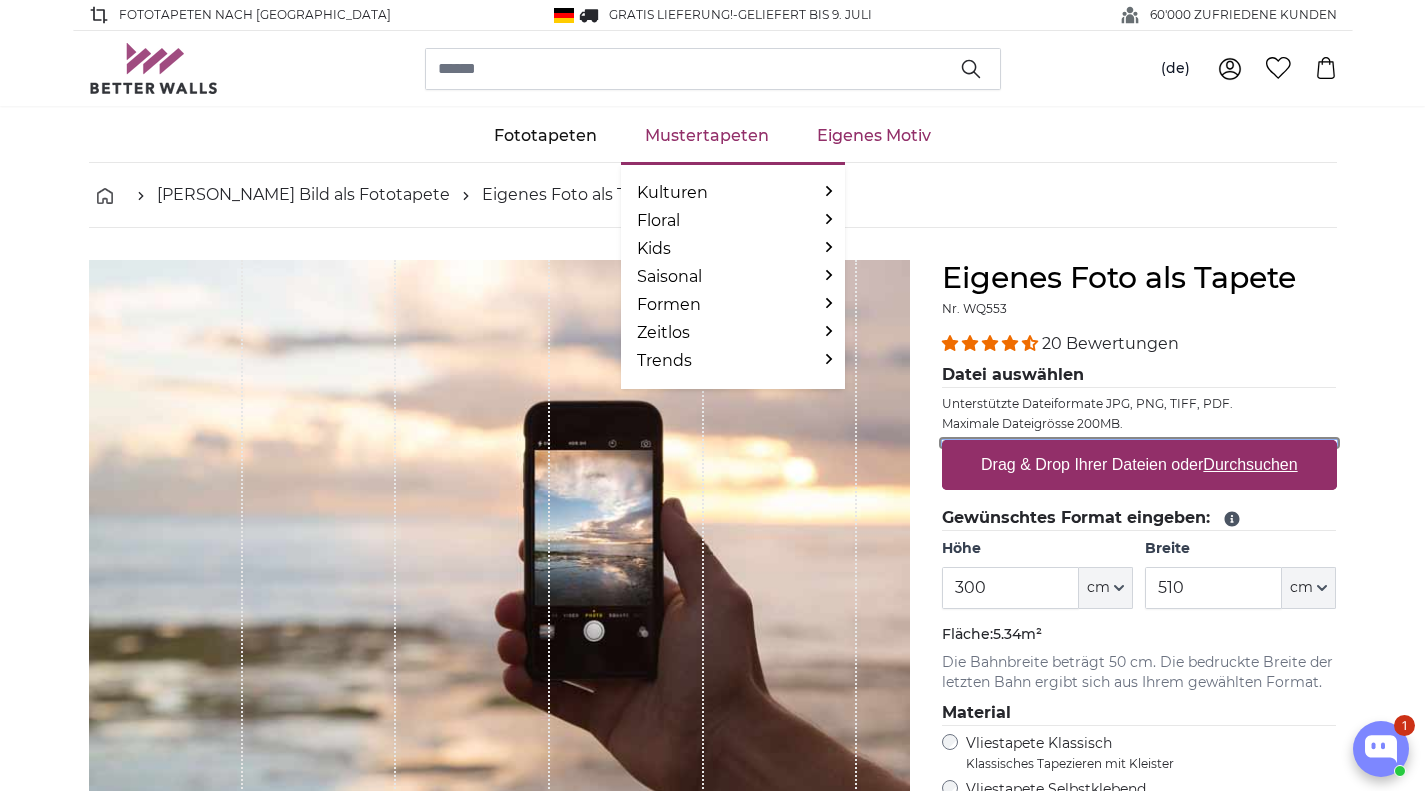 type 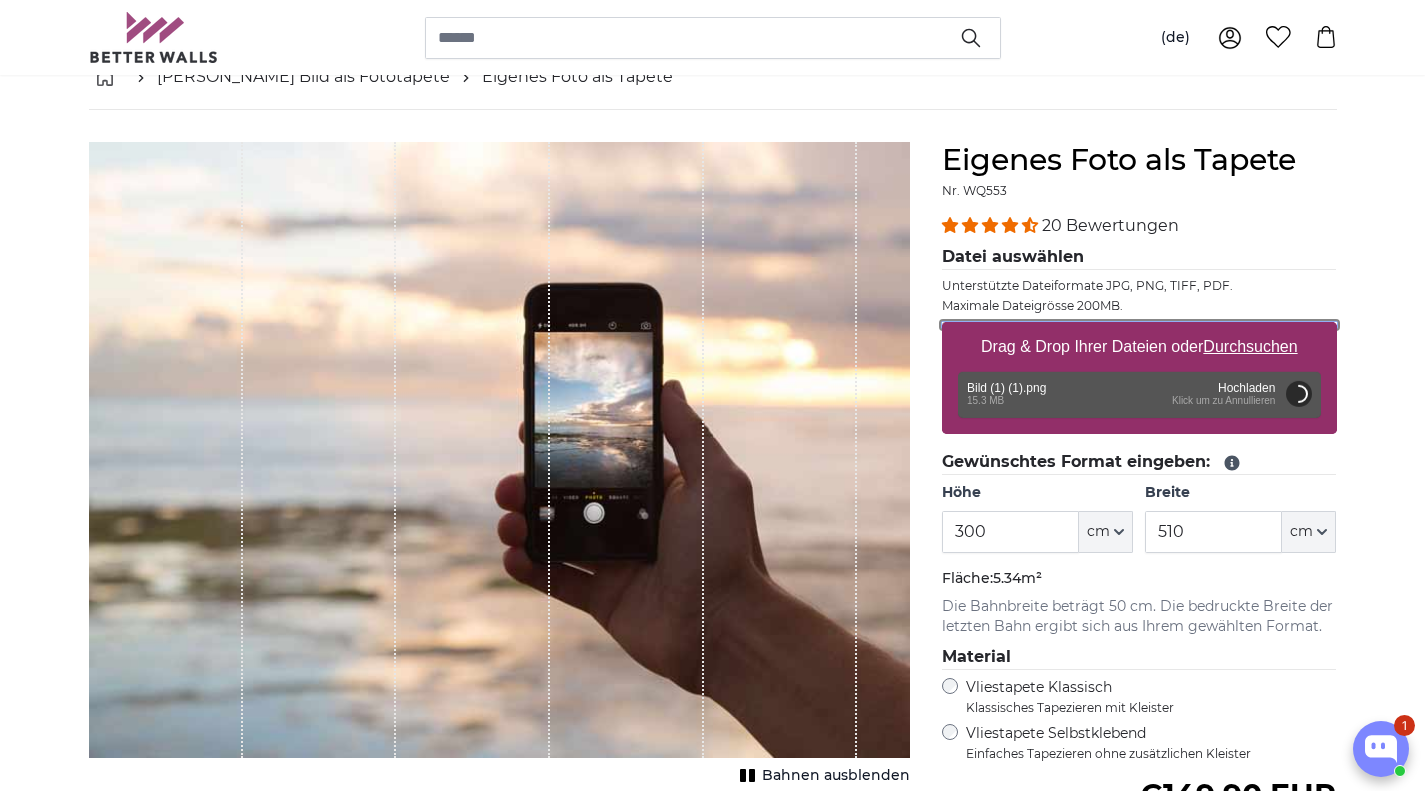 scroll, scrollTop: 200, scrollLeft: 0, axis: vertical 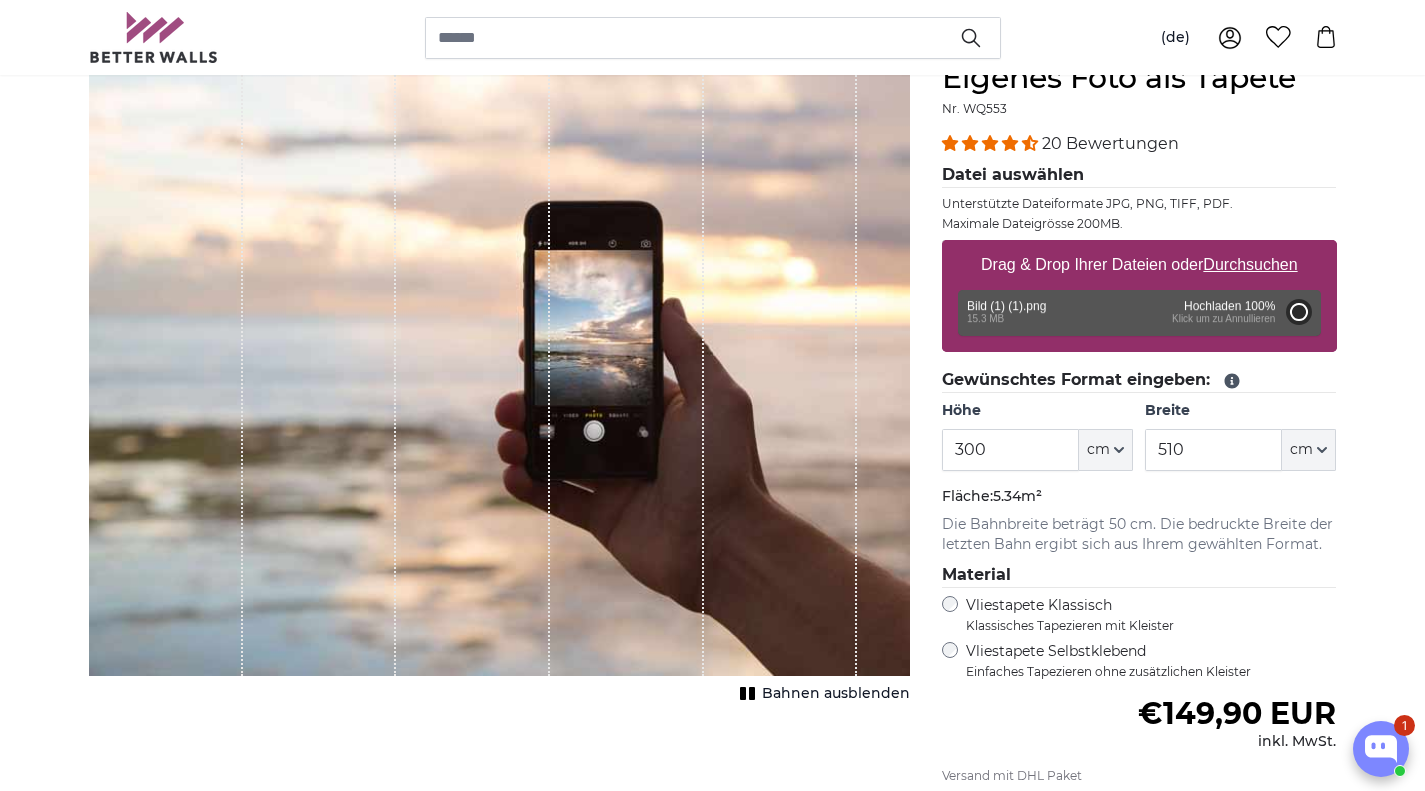 type on "171" 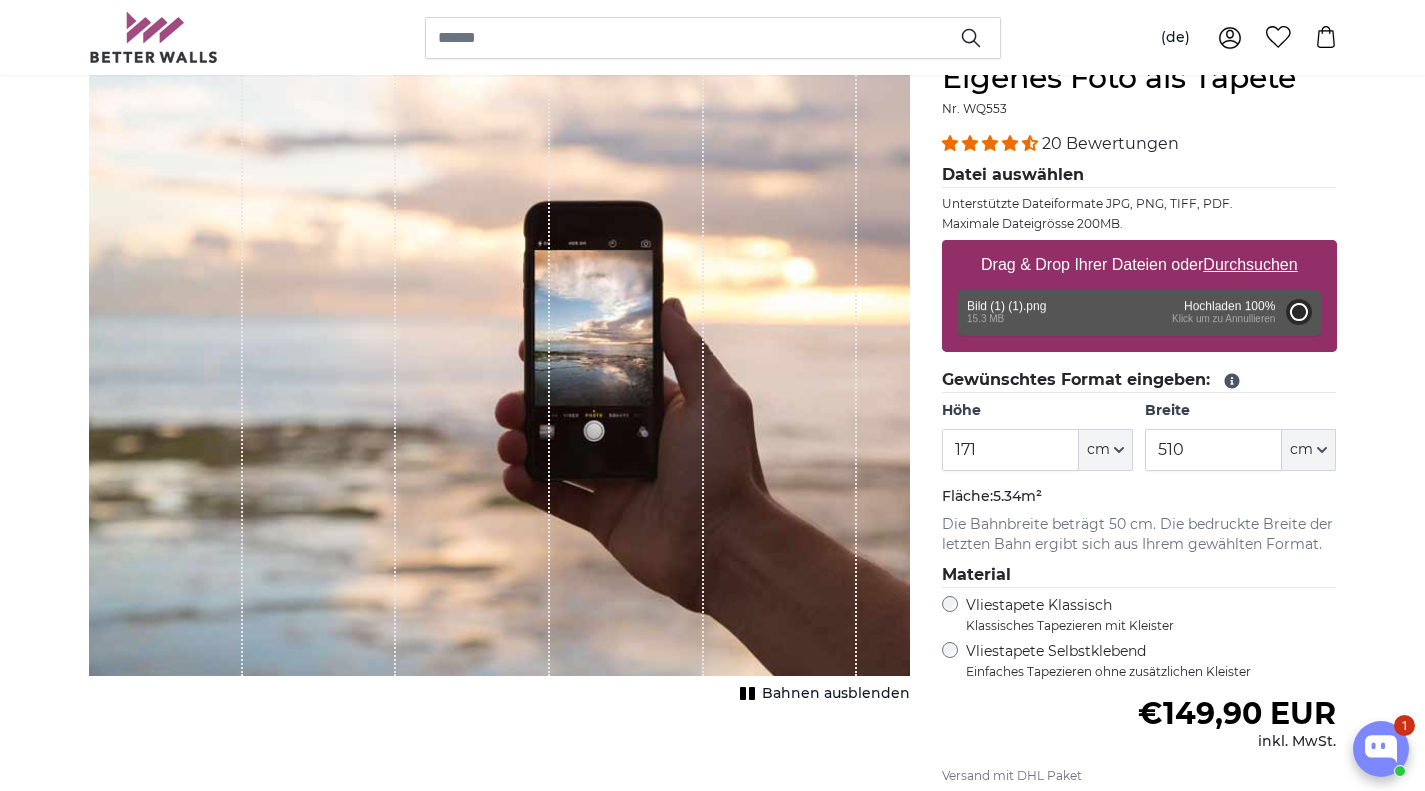 type on "338.6" 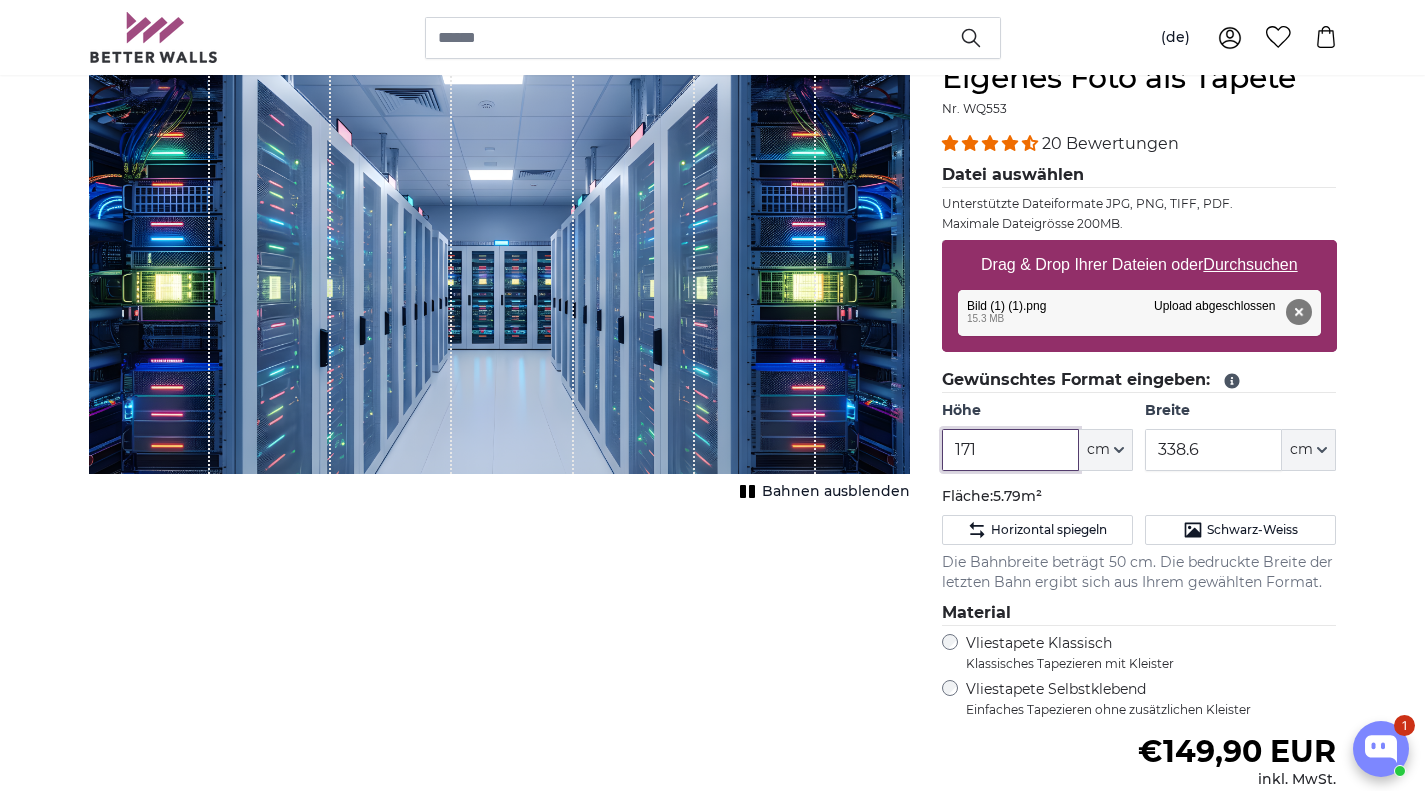 click on "171" at bounding box center (1010, 450) 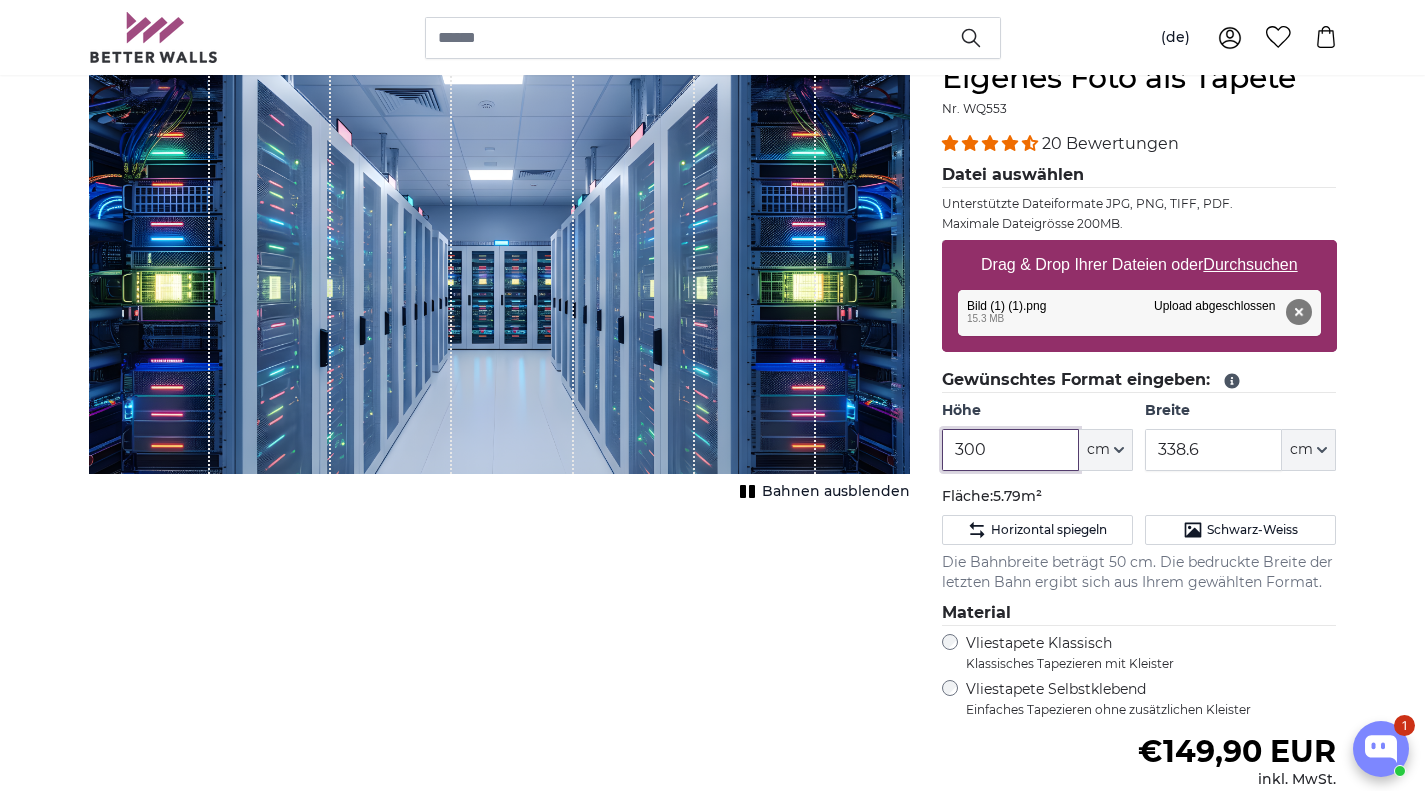 type on "300" 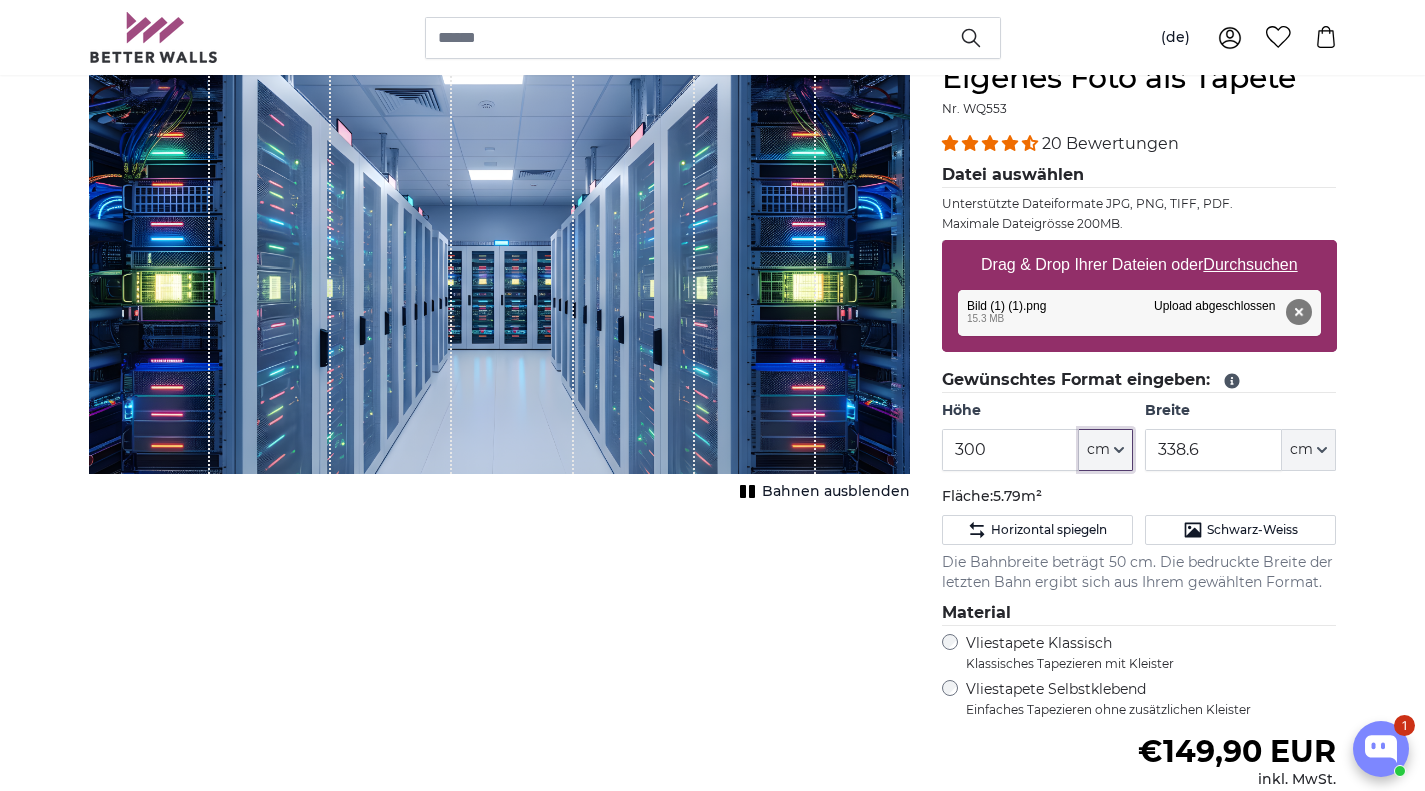 type 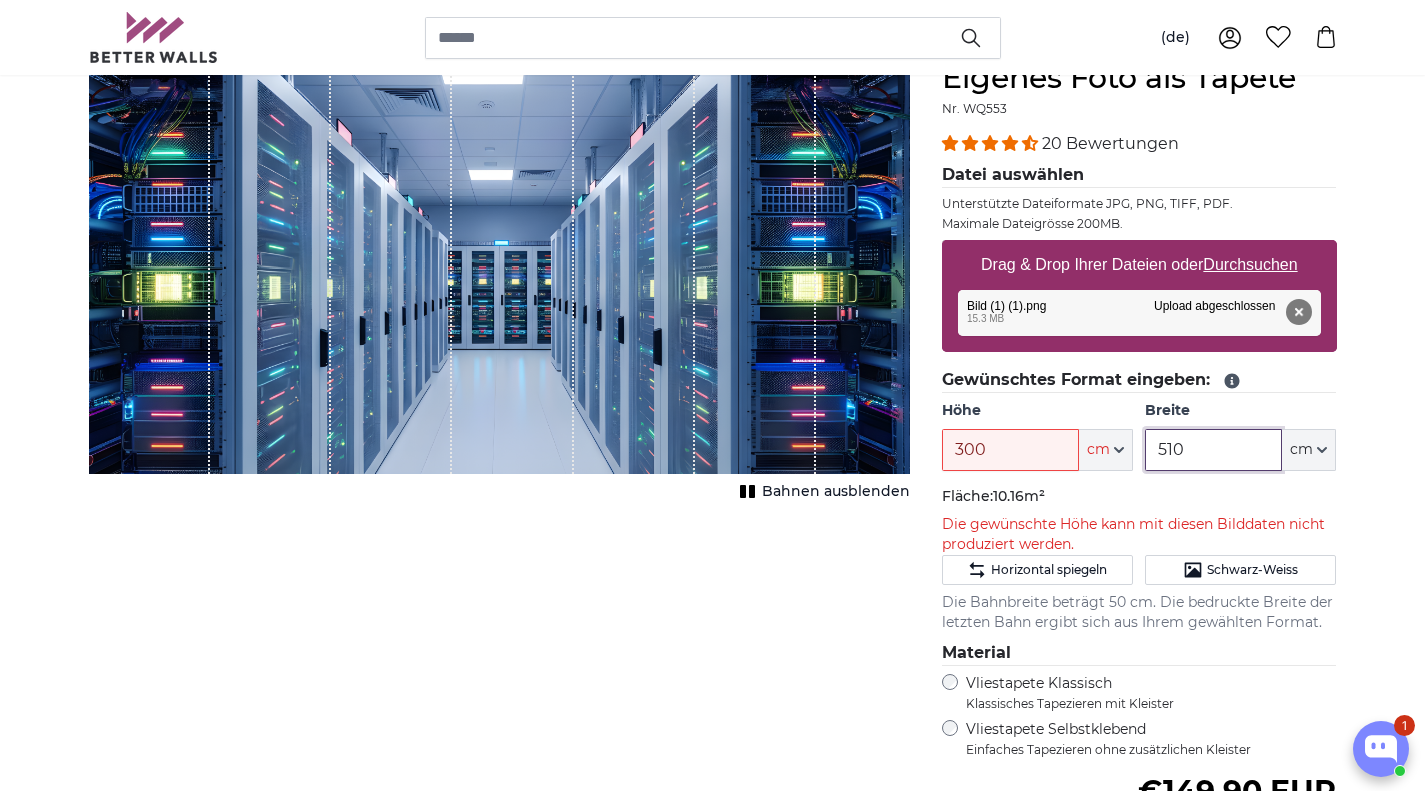 type on "510" 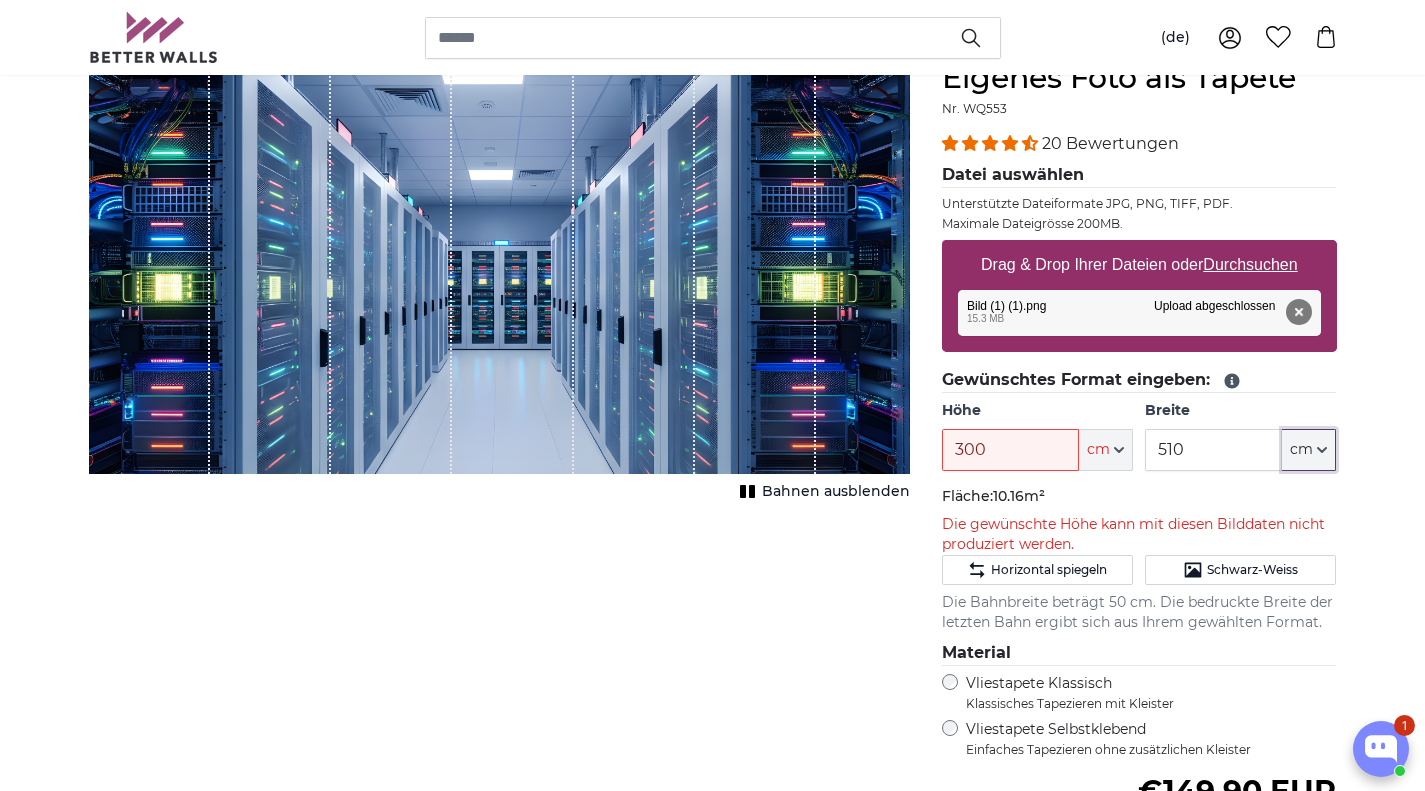 type 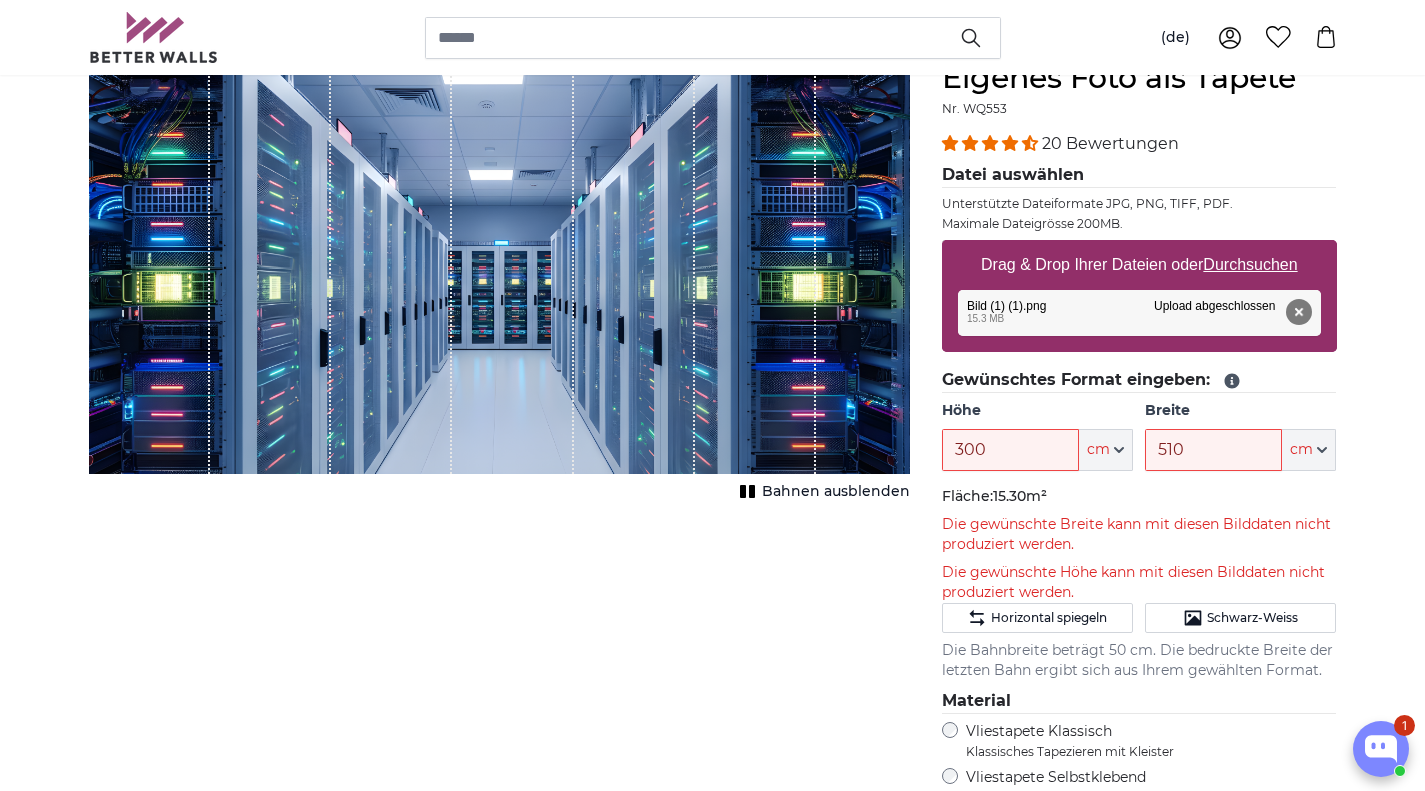 click on "Abbrechen
Bild zuschneiden
Bahnen ausblenden" at bounding box center [499, 604] 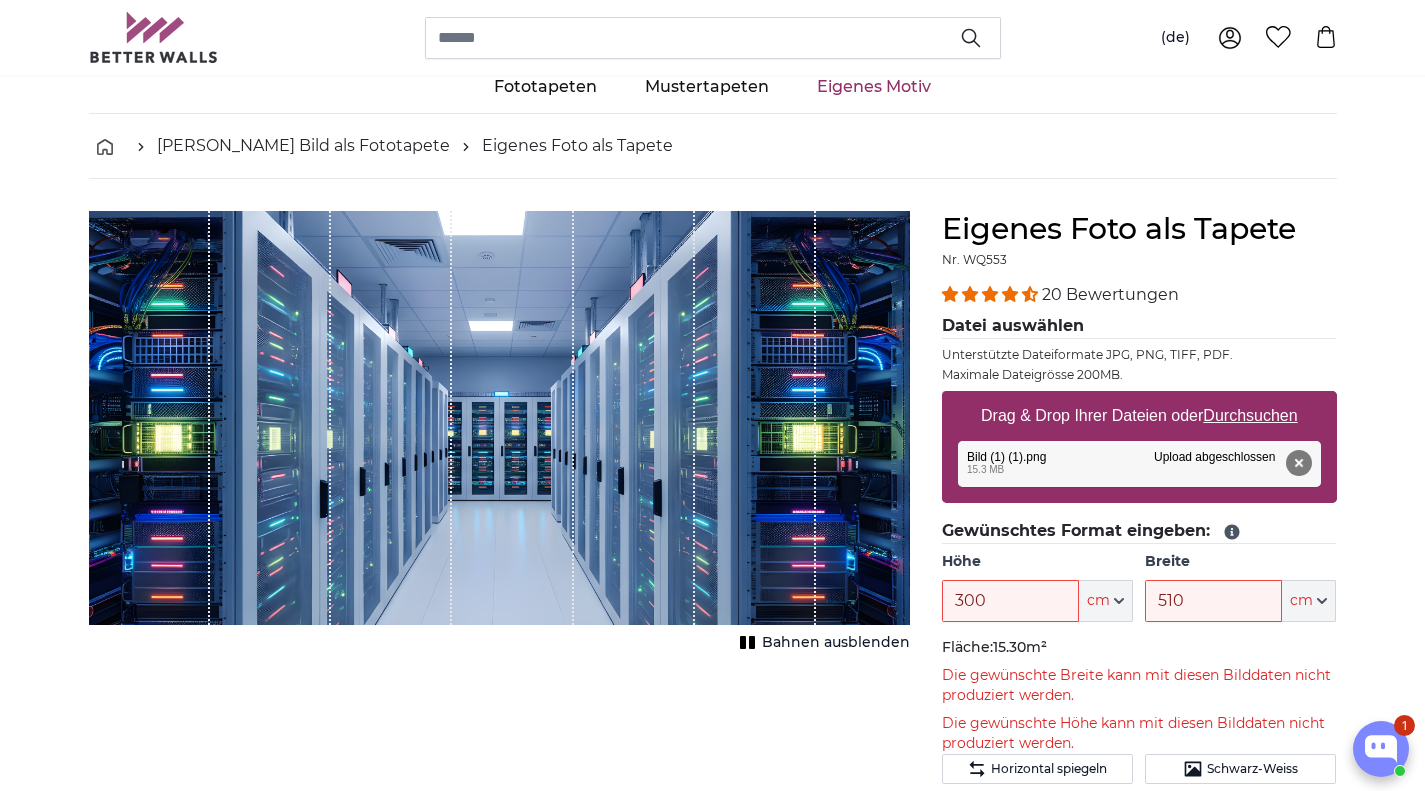 scroll, scrollTop: 200, scrollLeft: 0, axis: vertical 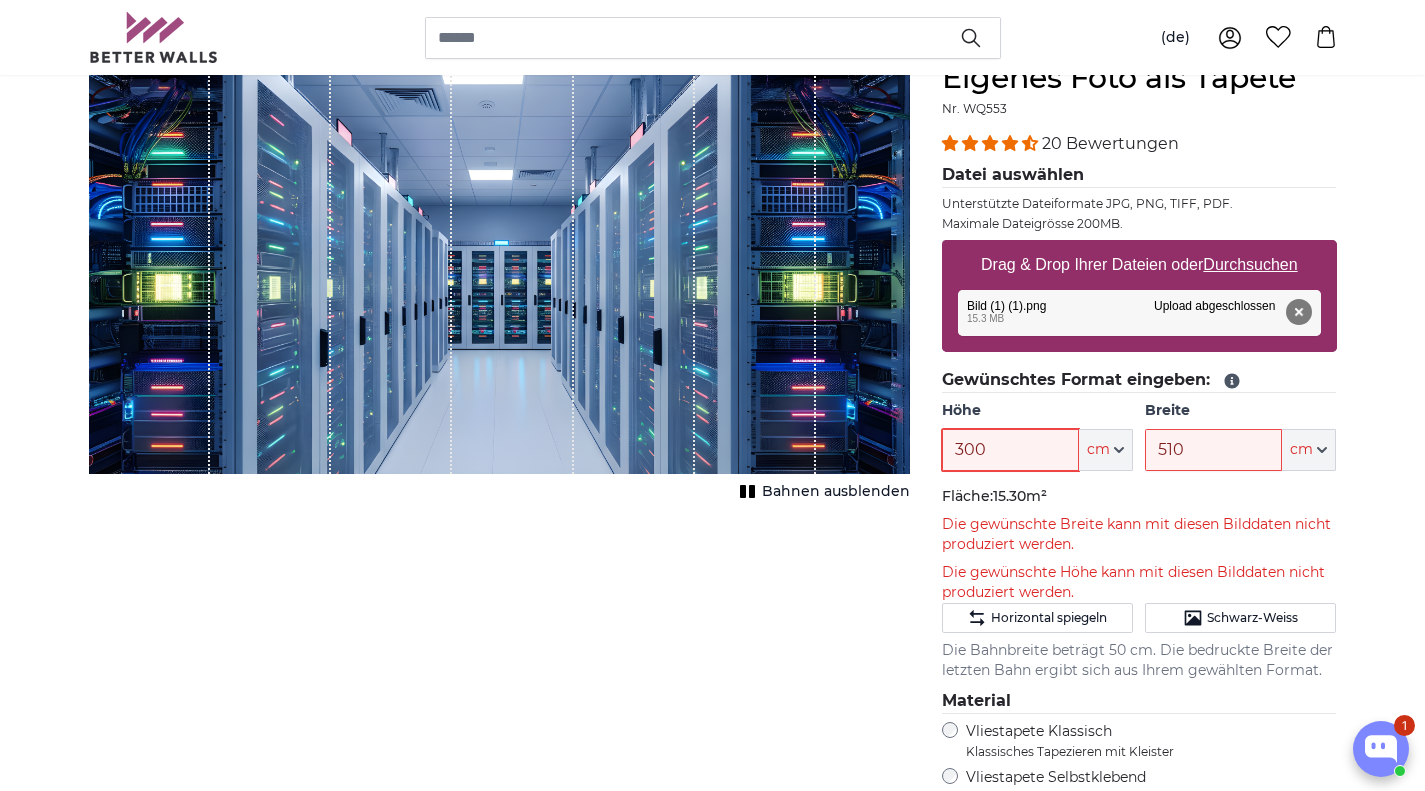 click on "300" at bounding box center (1010, 450) 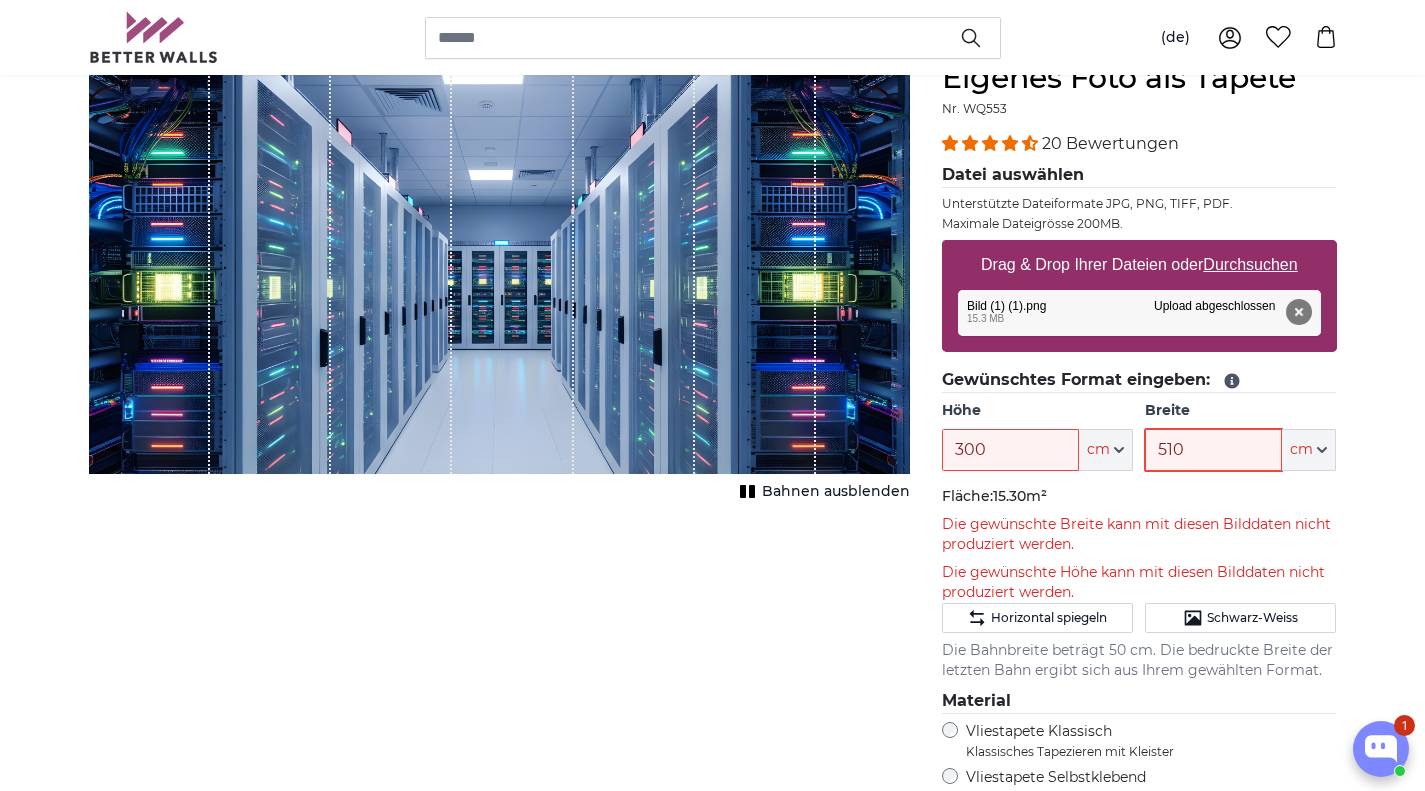 click on "510" at bounding box center (1213, 450) 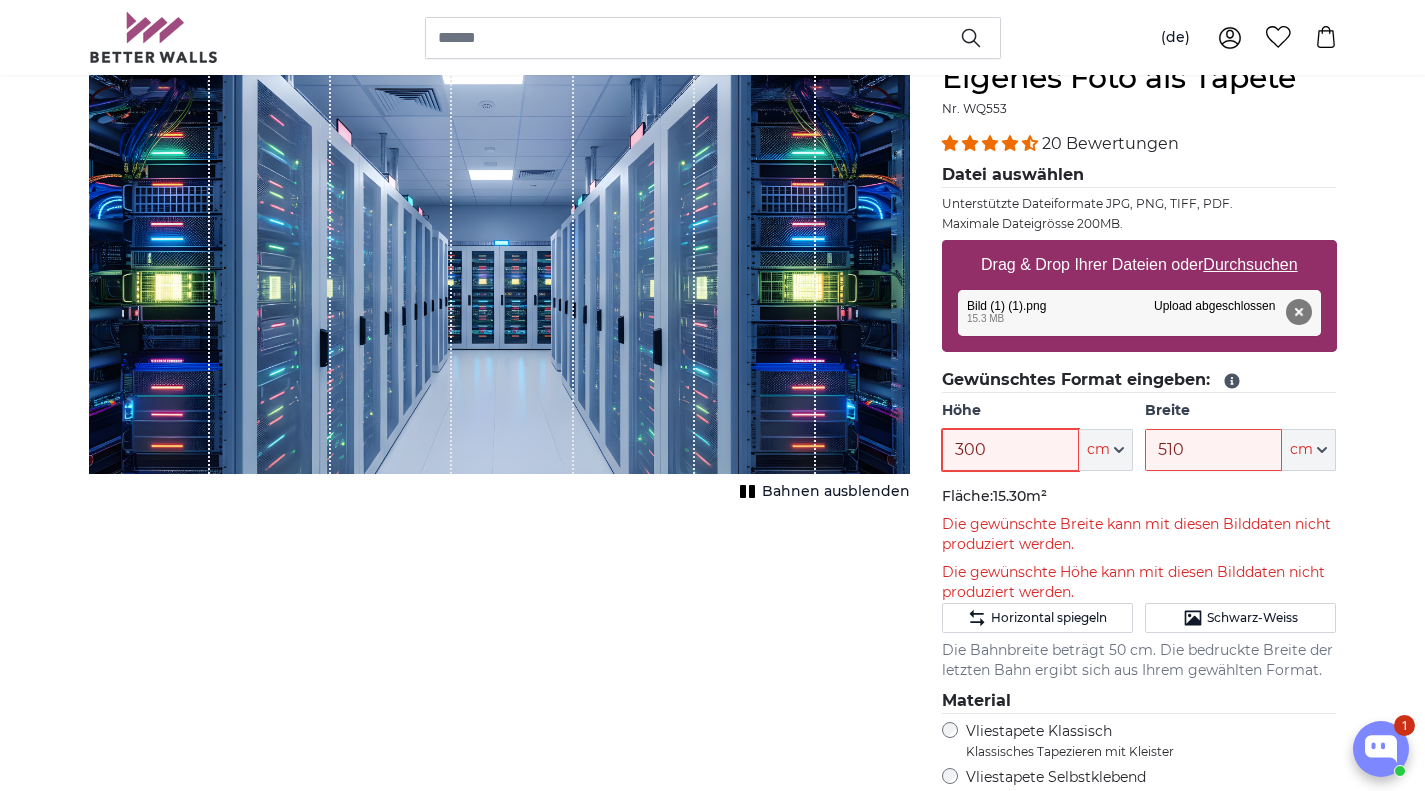 click on "300" at bounding box center [1010, 450] 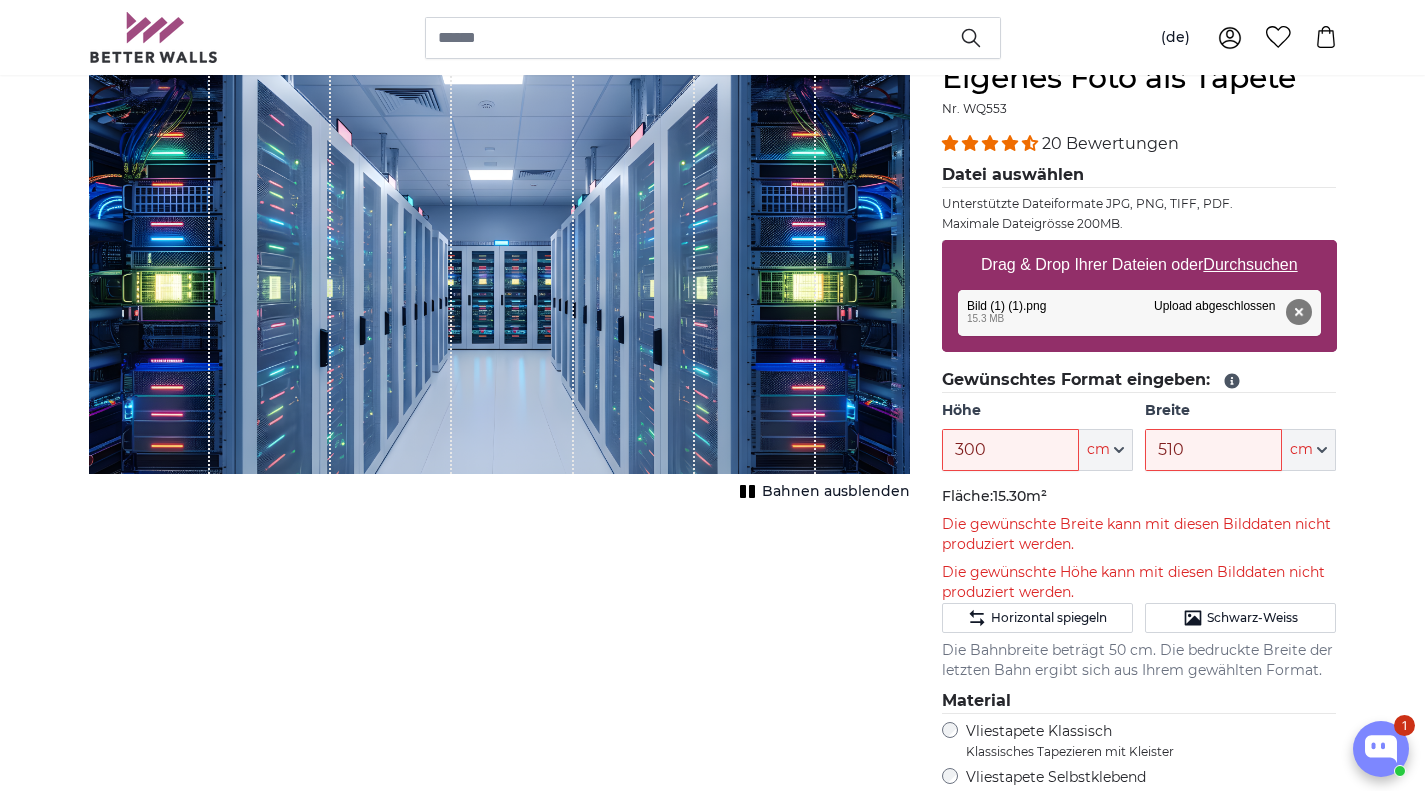 click on "Abbrechen
Bild zuschneiden
Bahnen ausblenden" at bounding box center [499, 604] 